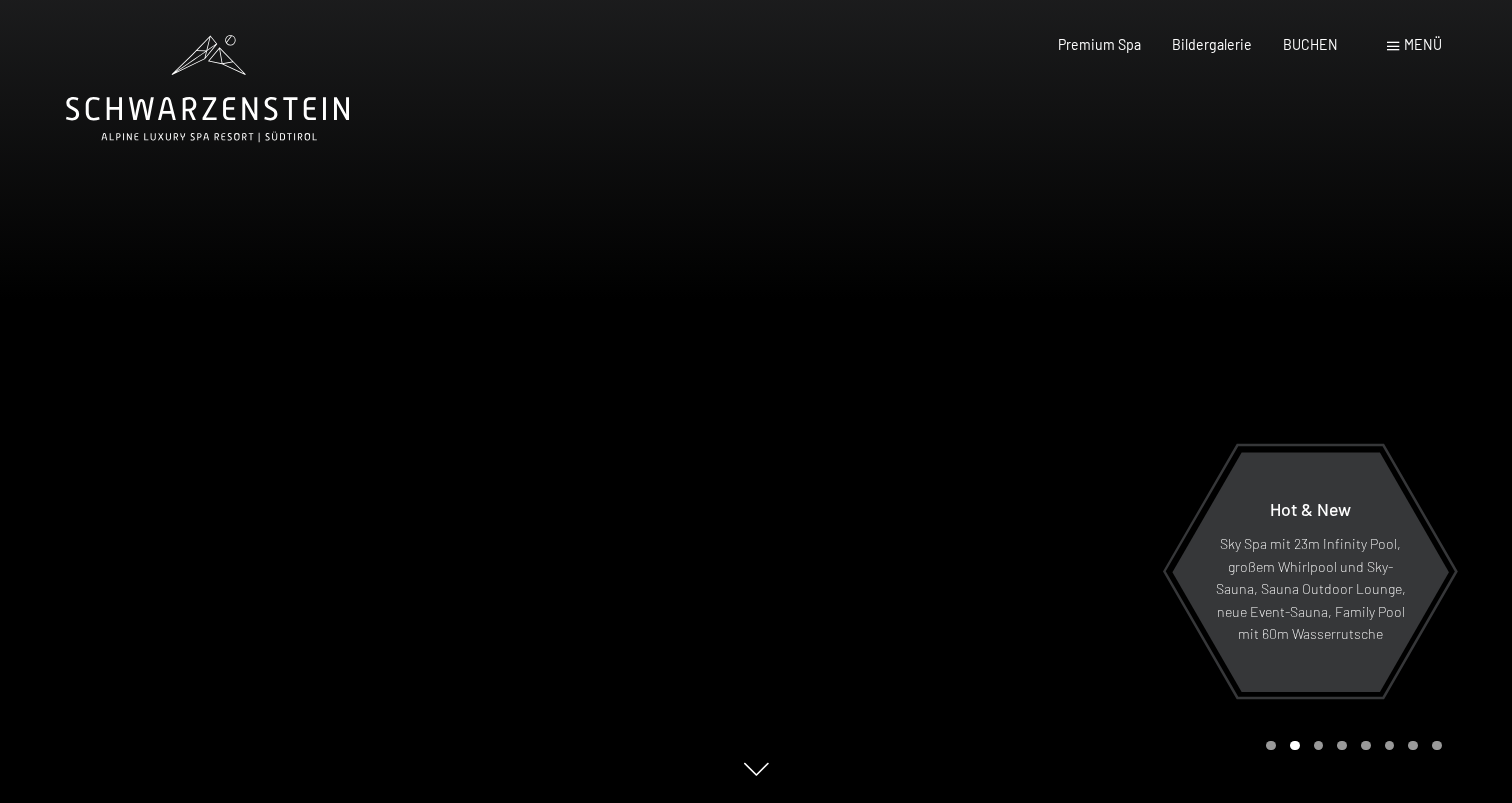scroll, scrollTop: 0, scrollLeft: 0, axis: both 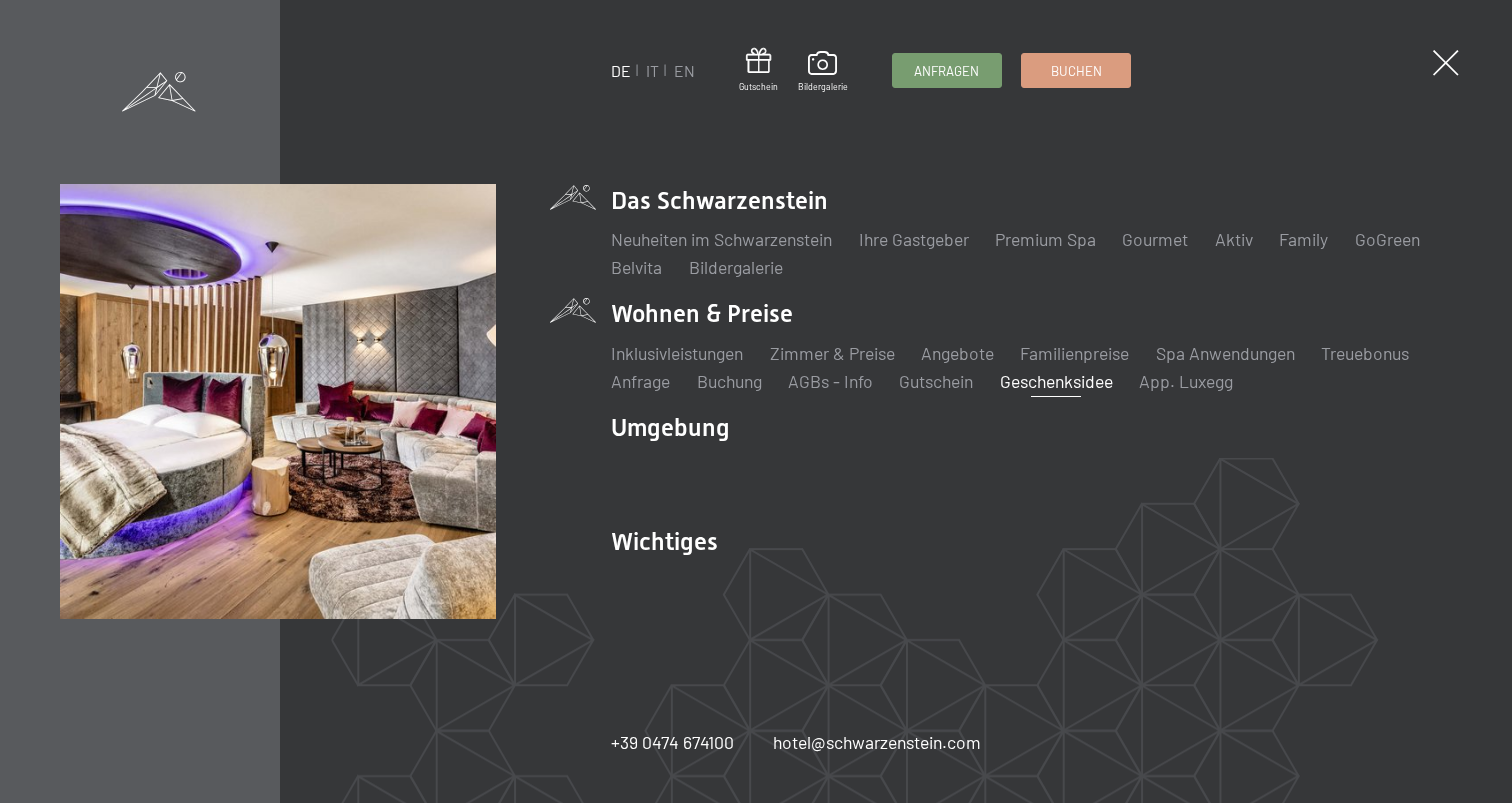 click on "Geschenksidee" at bounding box center (1056, 381) 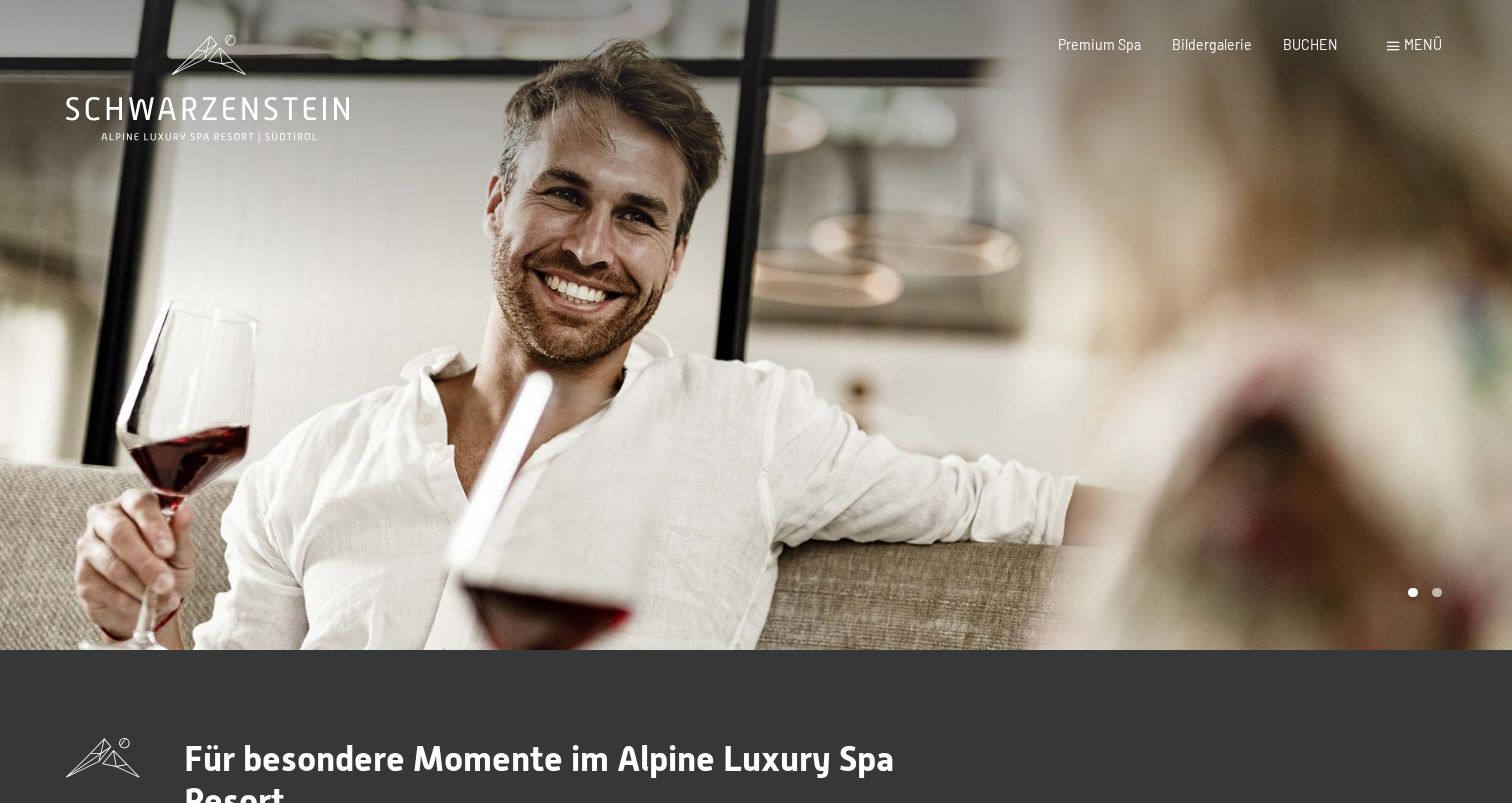 scroll, scrollTop: 0, scrollLeft: 0, axis: both 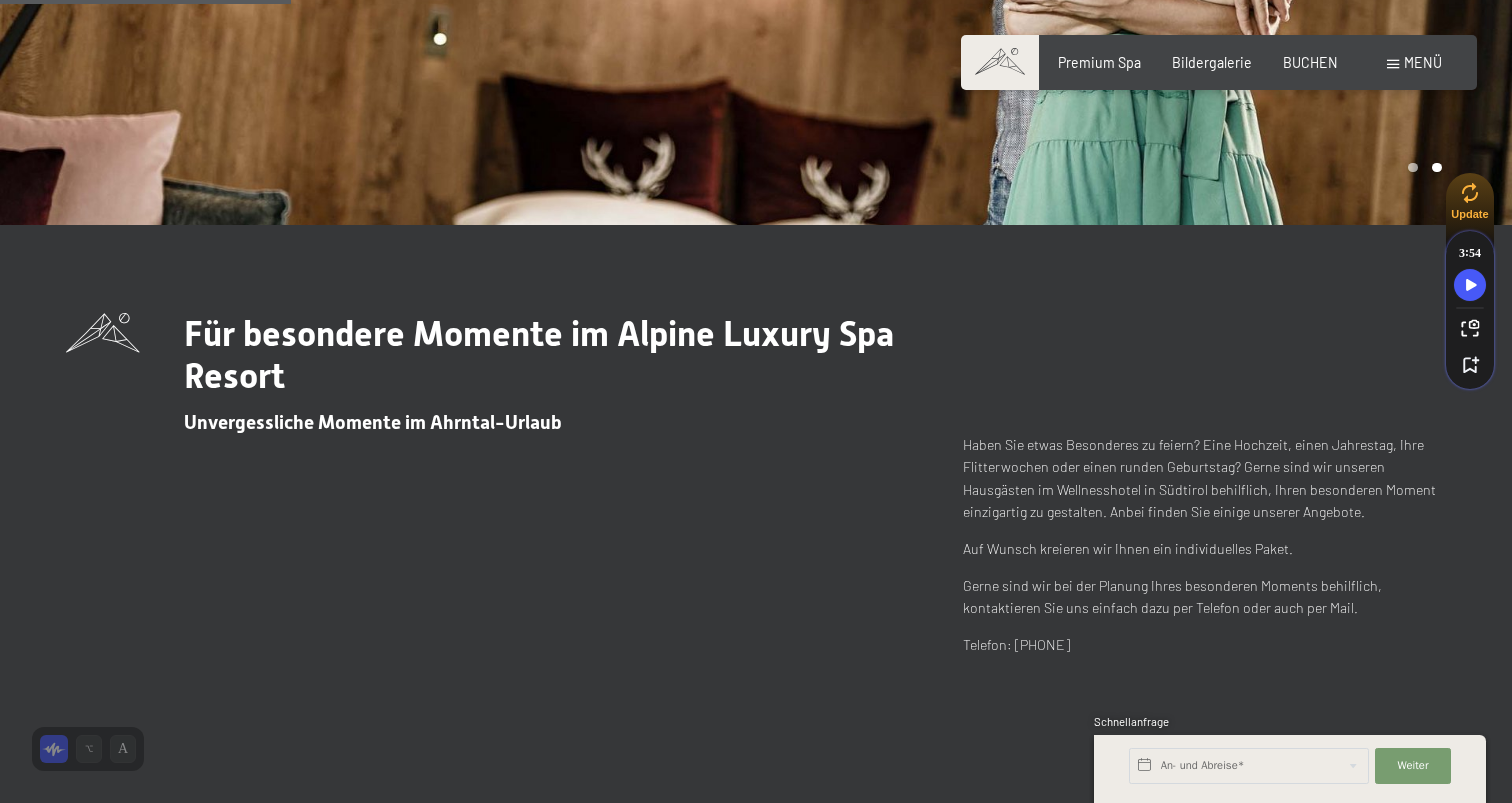 click on "Menü" at bounding box center [1423, 62] 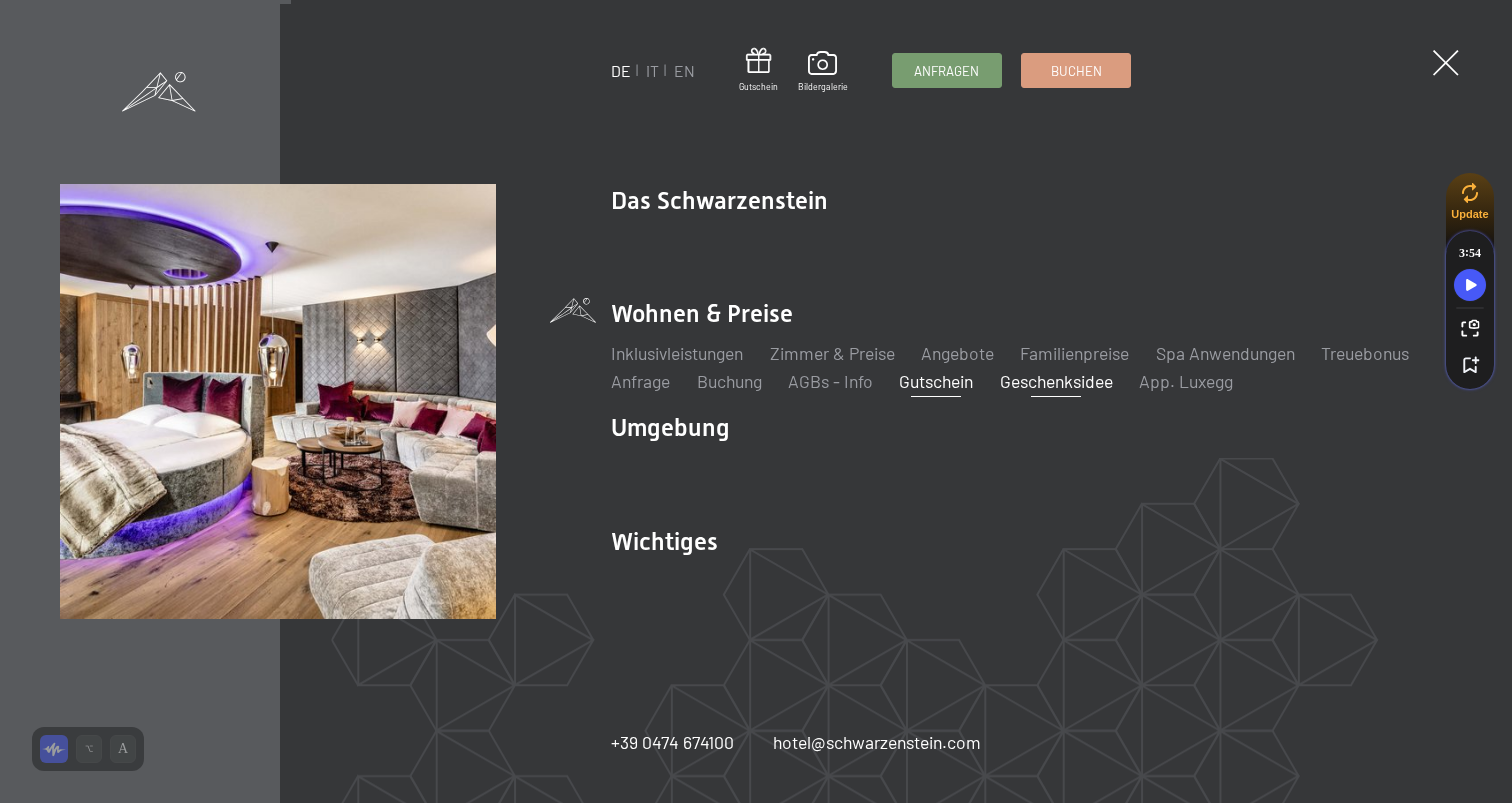 click on "Gutschein" at bounding box center [936, 381] 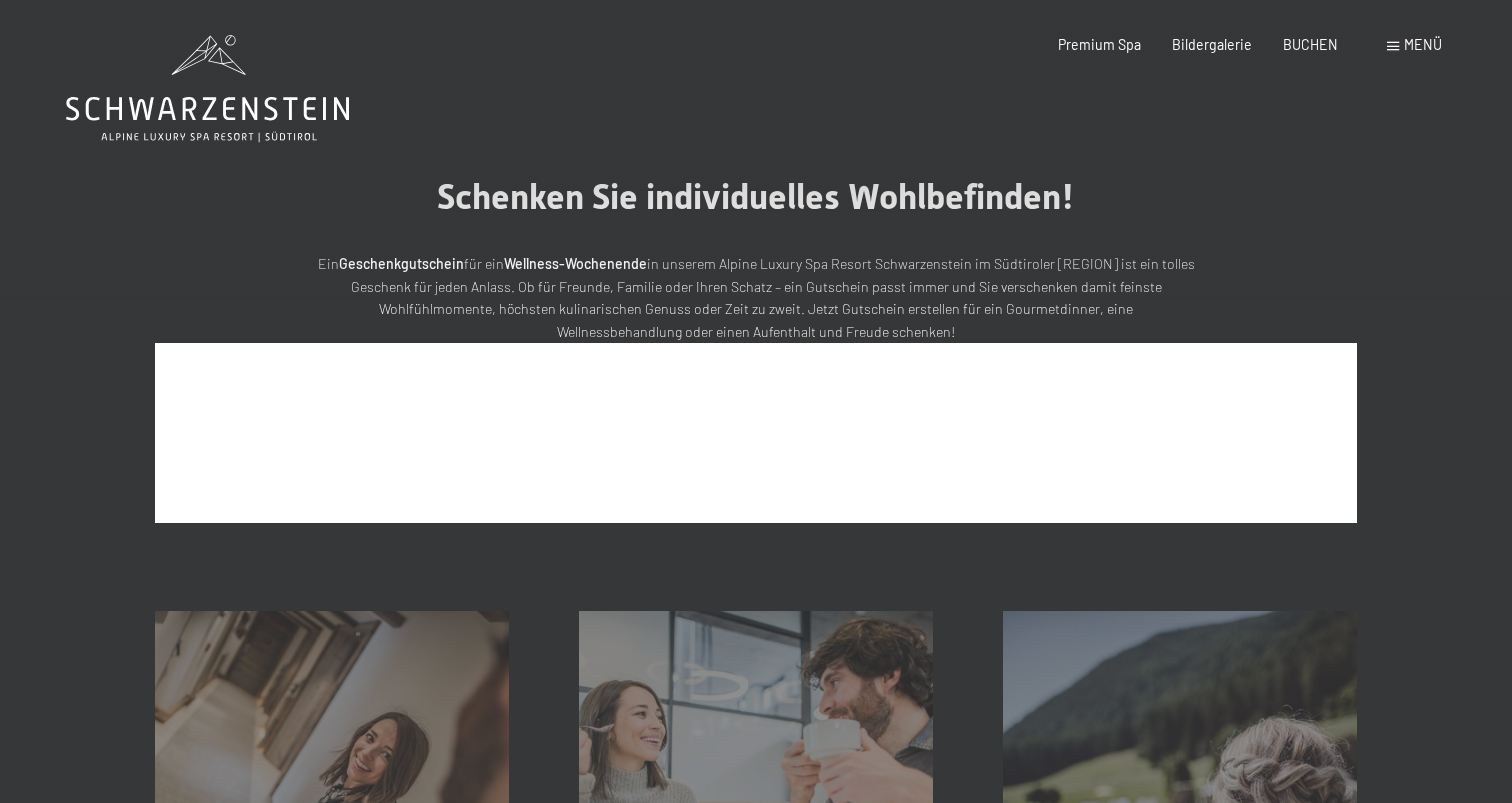 scroll, scrollTop: 0, scrollLeft: 0, axis: both 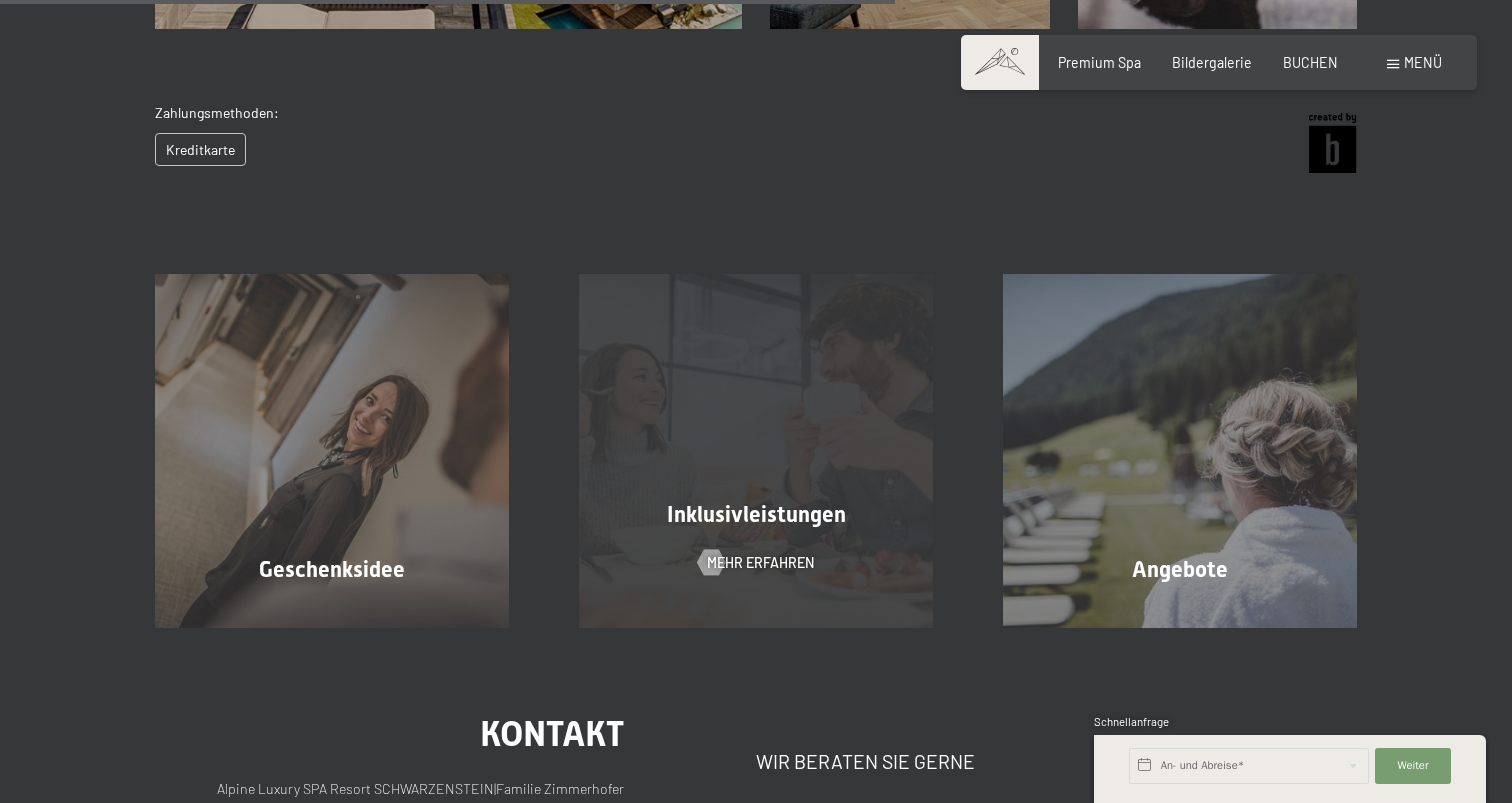 click on "Inklusivleistungen           Mehr erfahren" at bounding box center [756, 450] 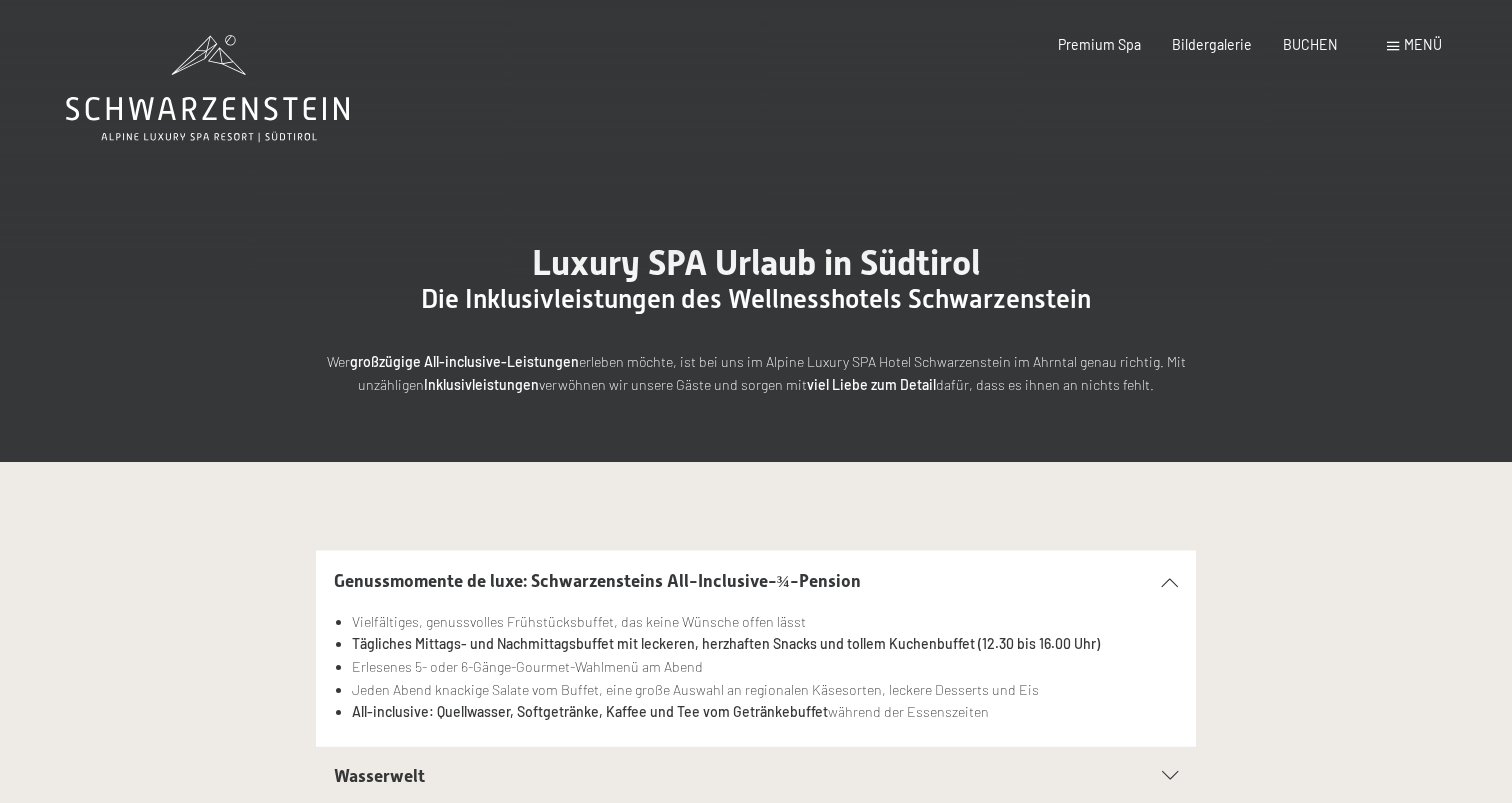scroll, scrollTop: 0, scrollLeft: 0, axis: both 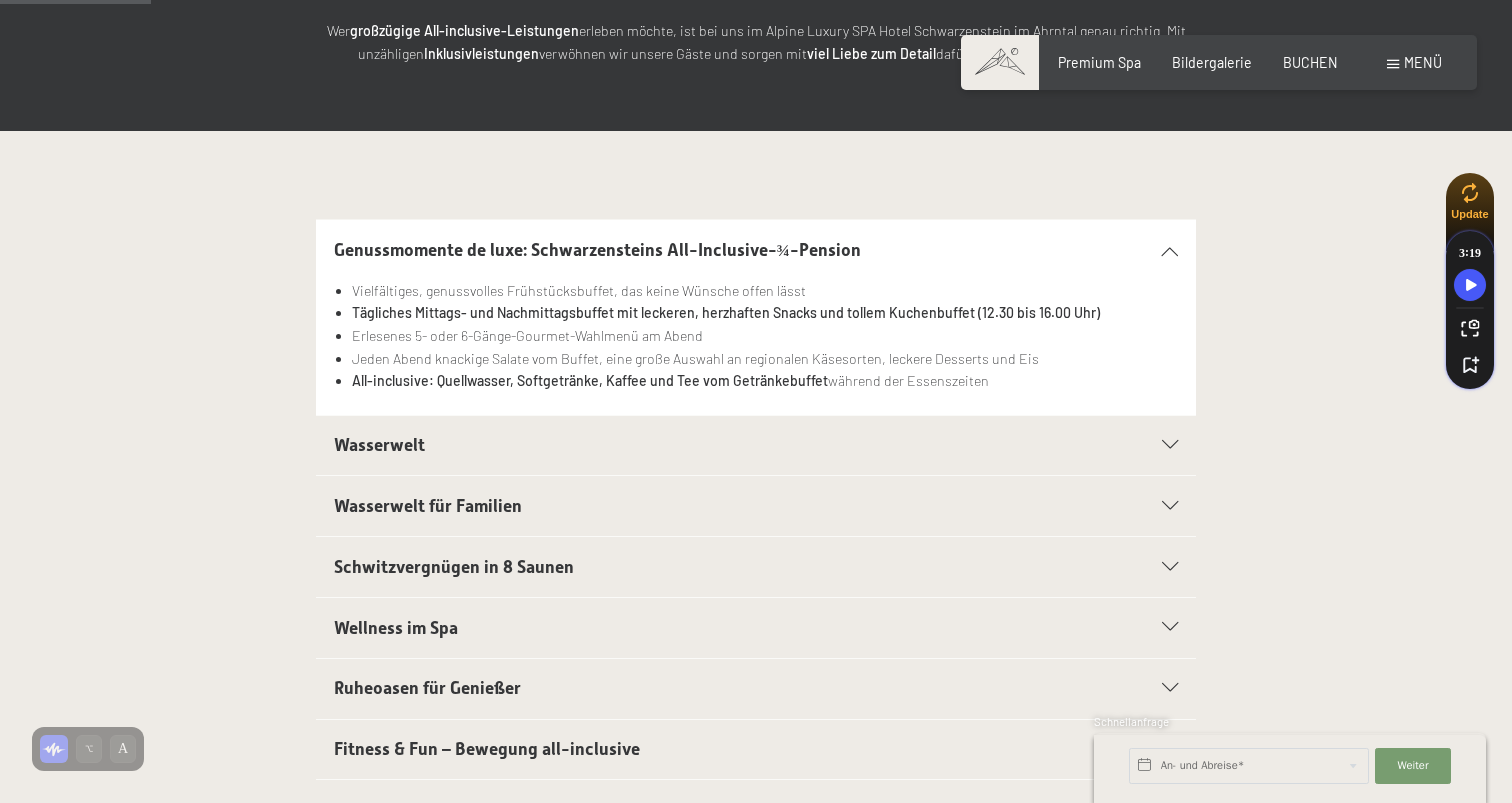 click on "Wasserwelt" at bounding box center [714, 445] 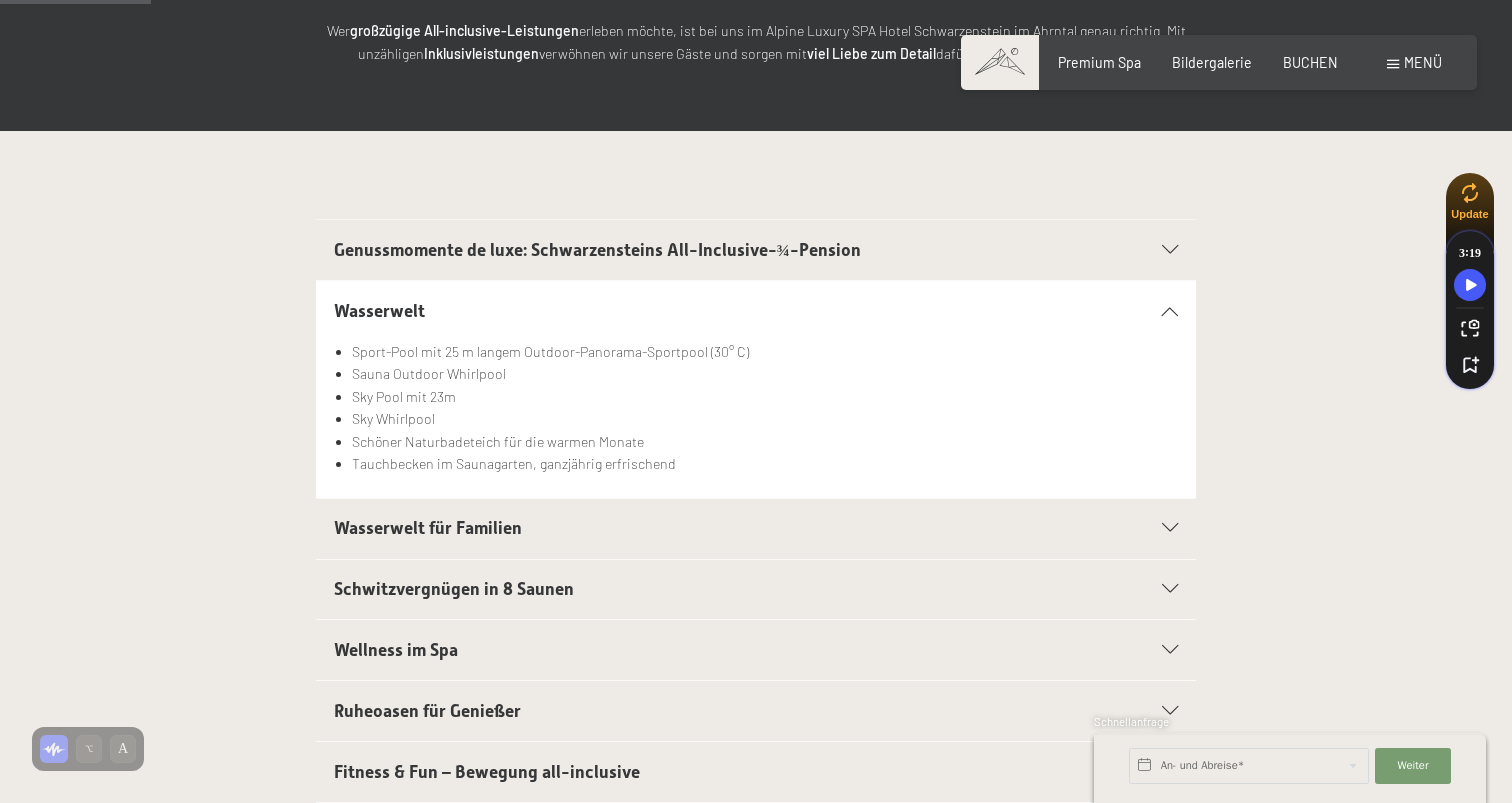 click on "Schwitzvergnügen in 8 Saunen" at bounding box center [714, 589] 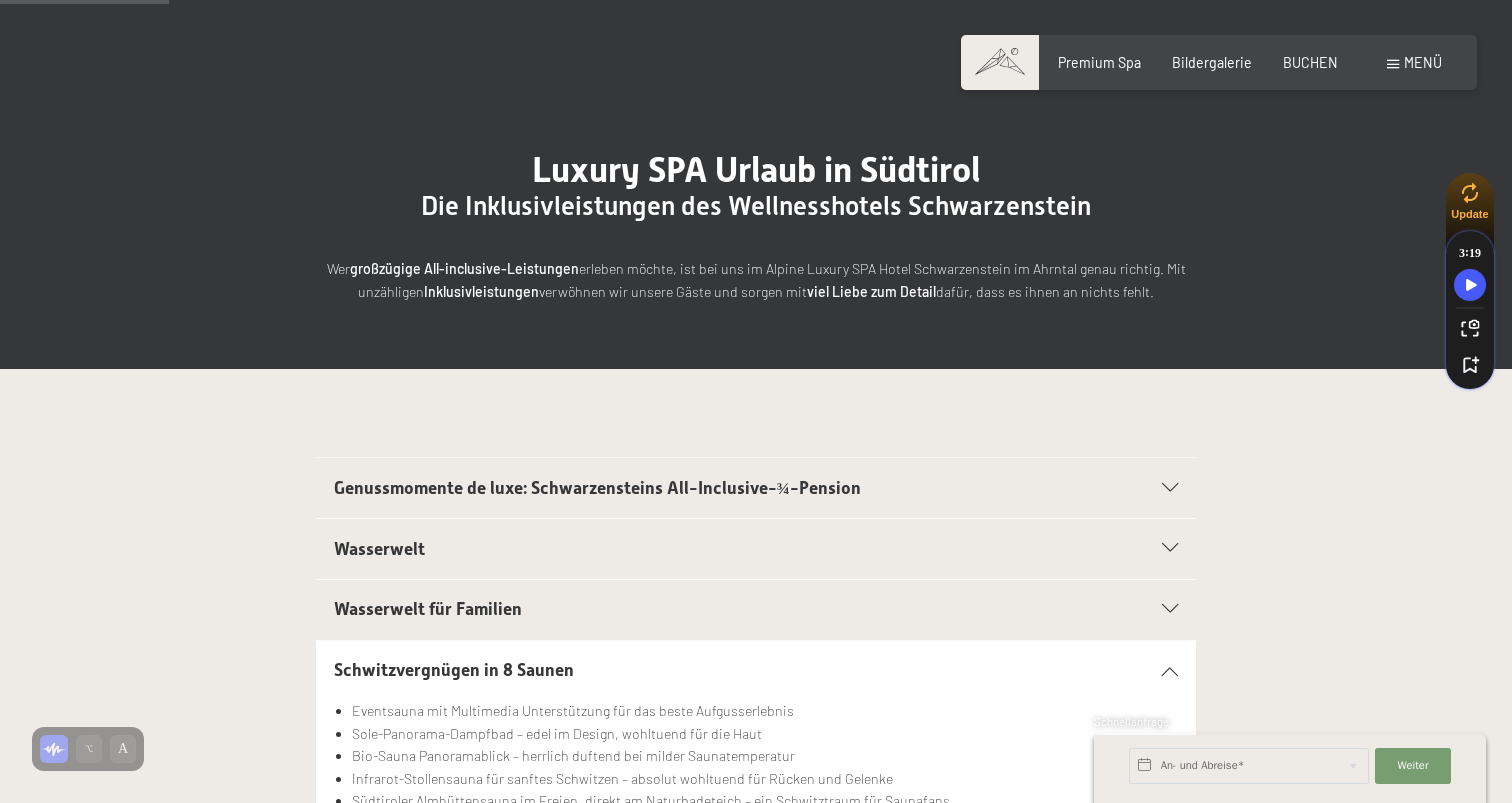 scroll, scrollTop: 0, scrollLeft: 0, axis: both 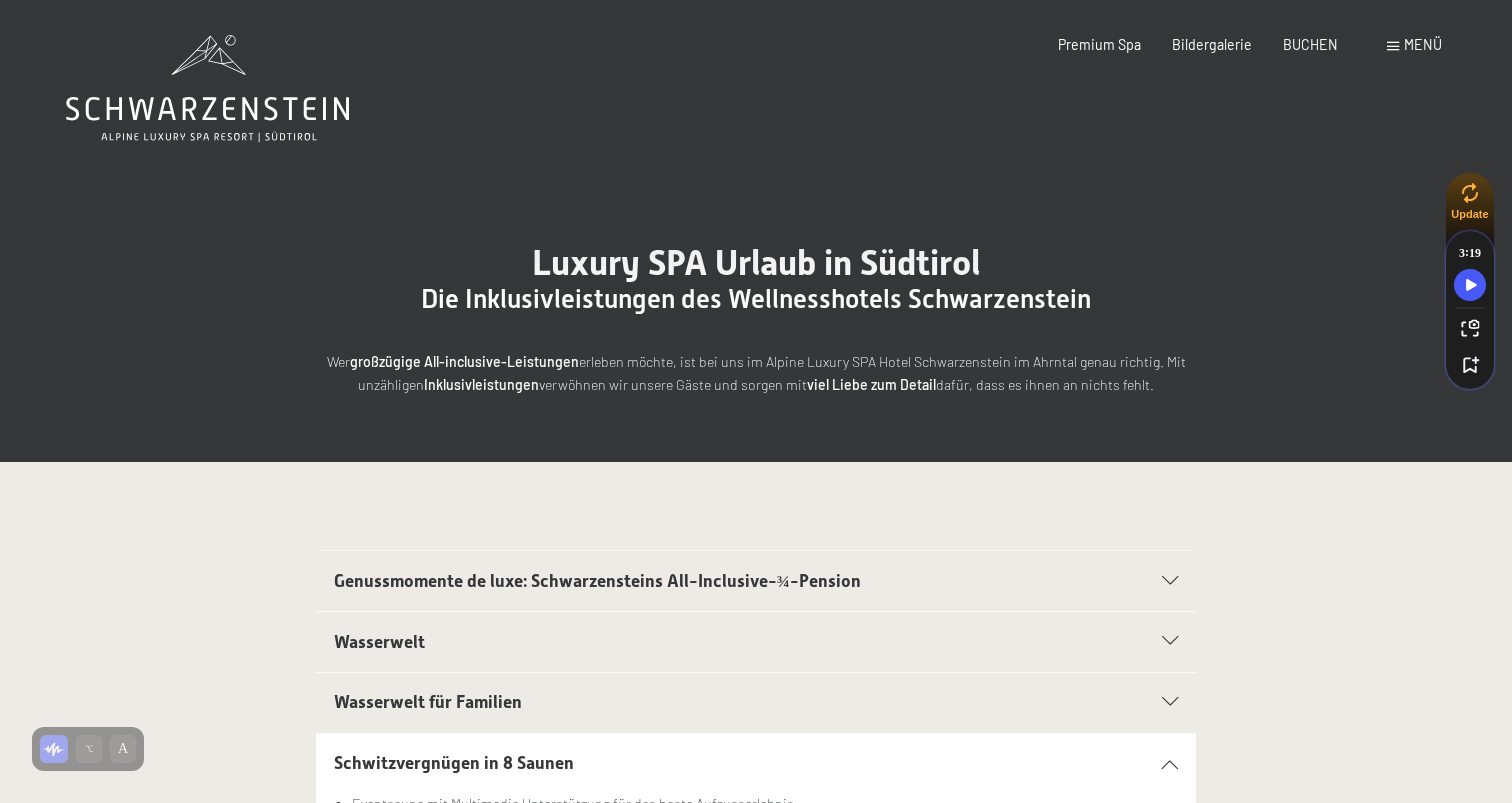 click on "Menü" at bounding box center [1423, 44] 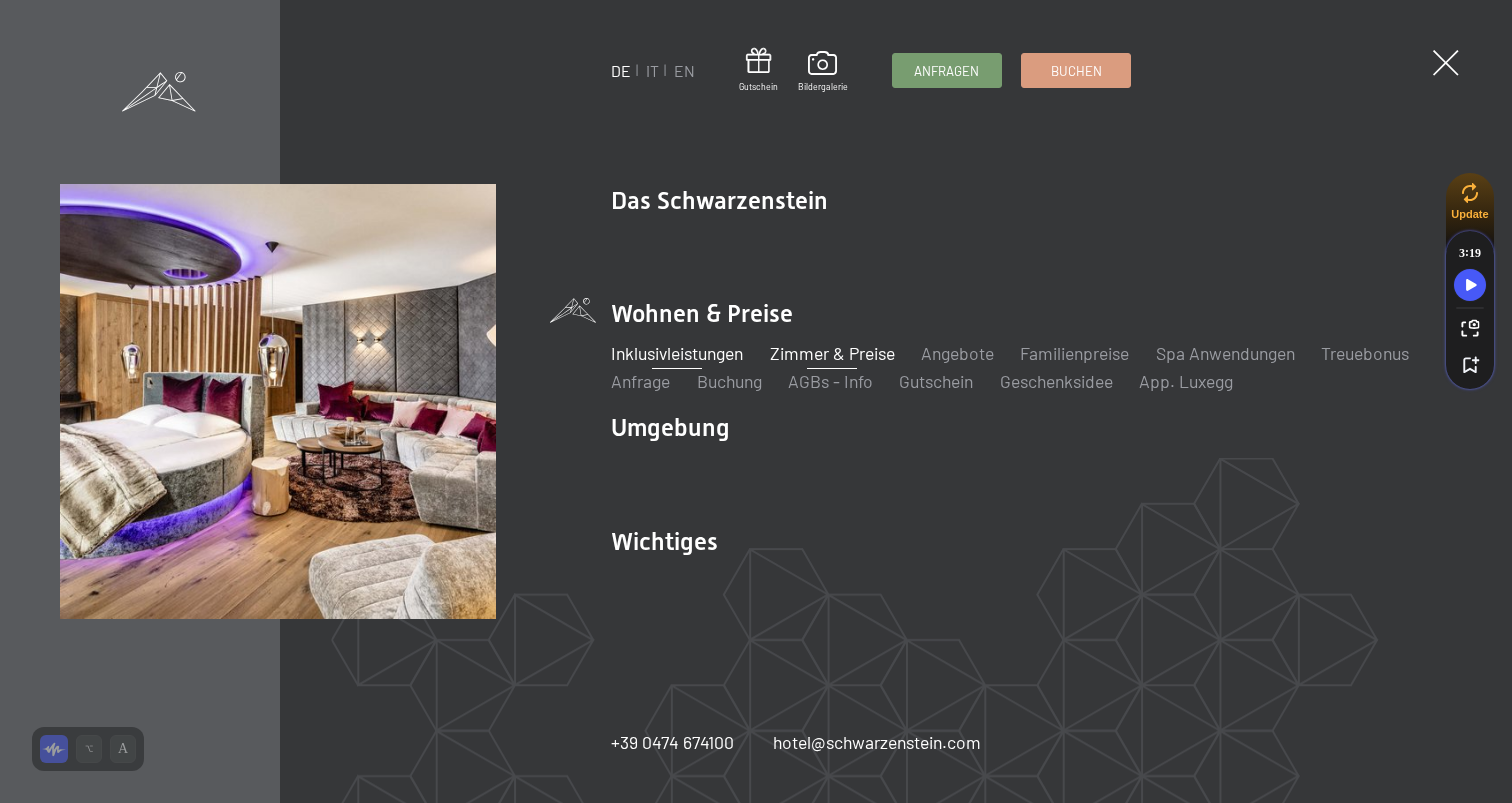 click on "Zimmer & Preise" at bounding box center (832, 353) 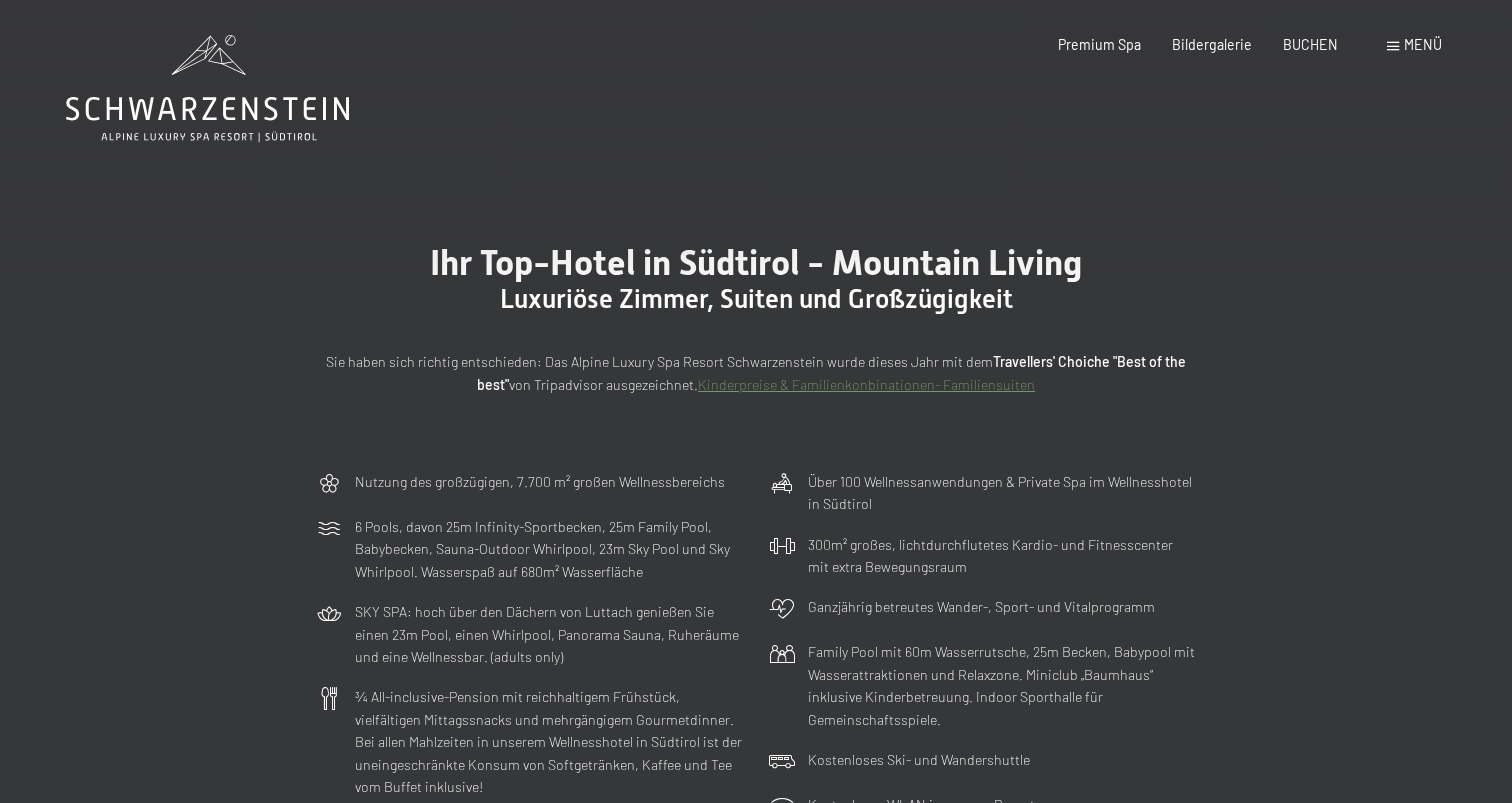 scroll, scrollTop: 0, scrollLeft: 0, axis: both 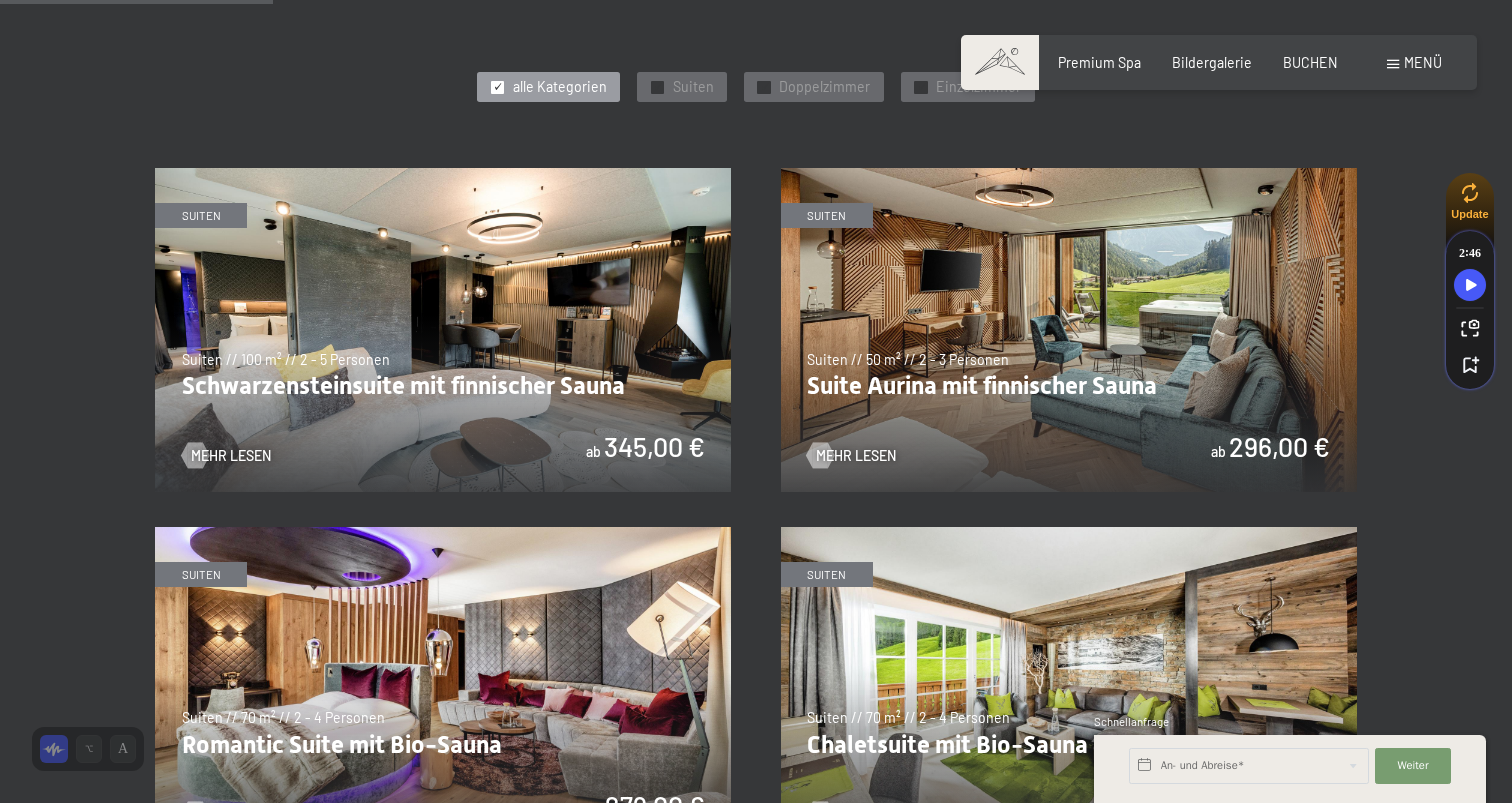 click at bounding box center [443, 330] 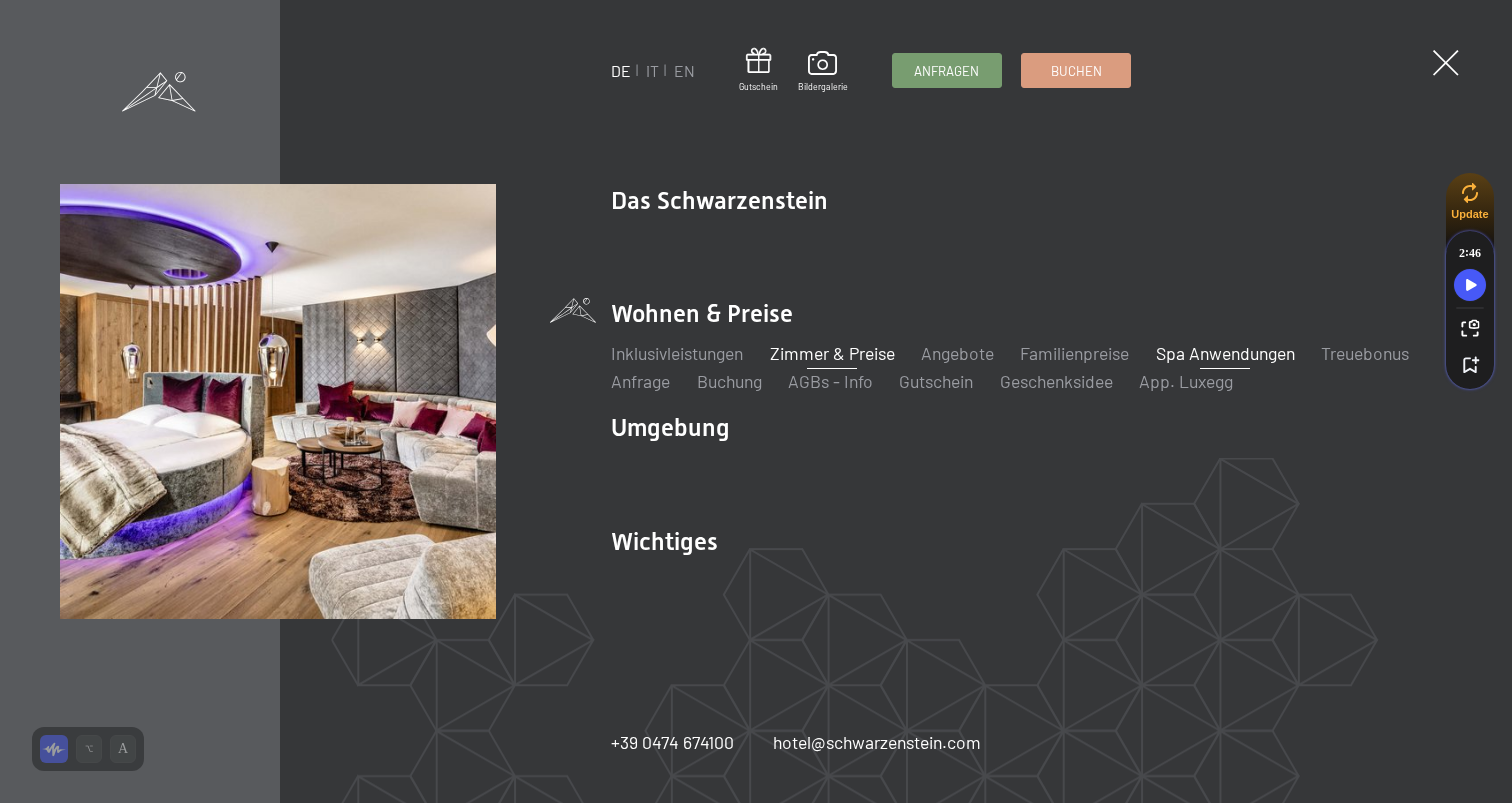 click on "Spa Anwendungen" at bounding box center [1225, 353] 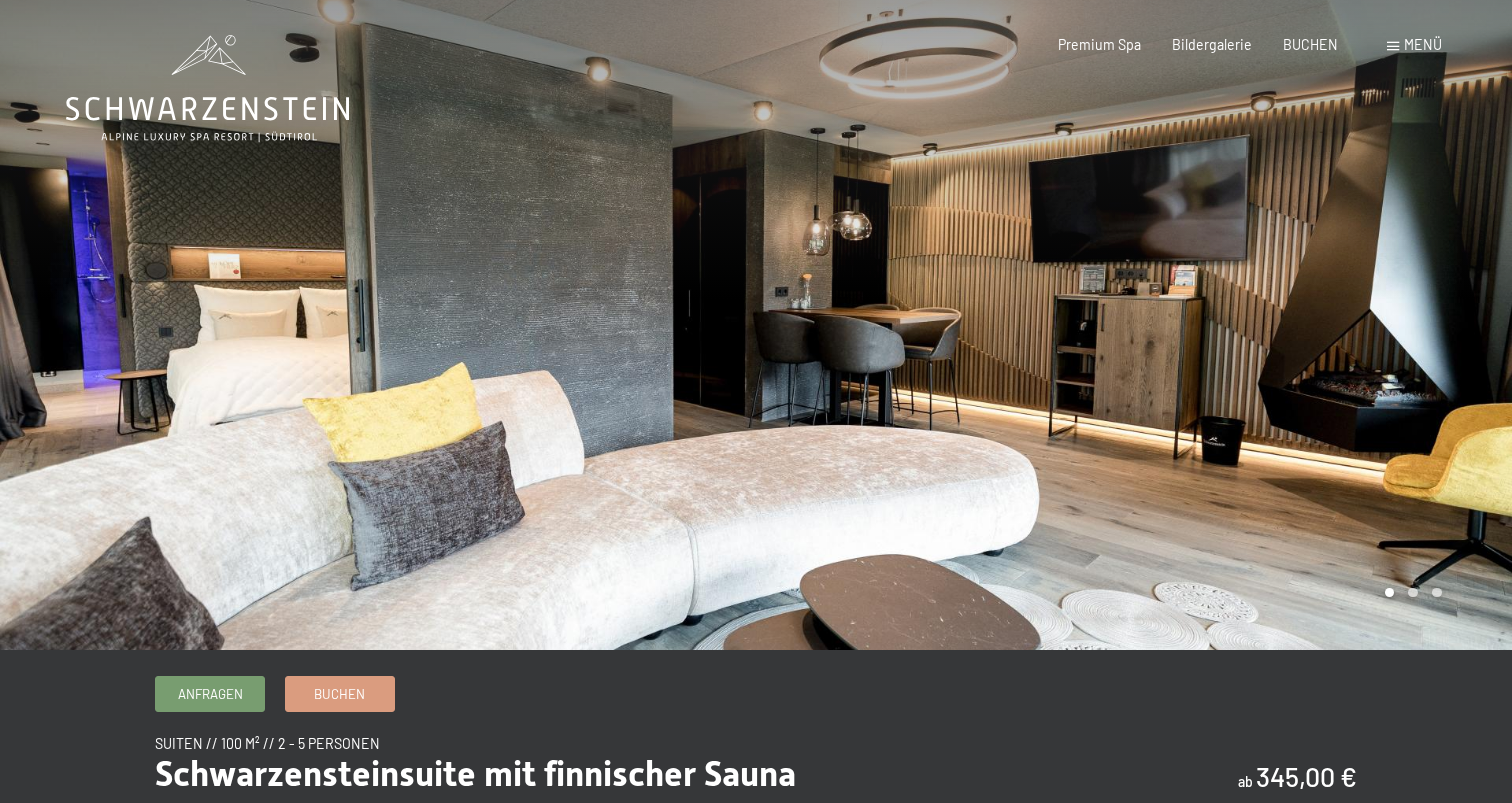 scroll, scrollTop: 0, scrollLeft: 0, axis: both 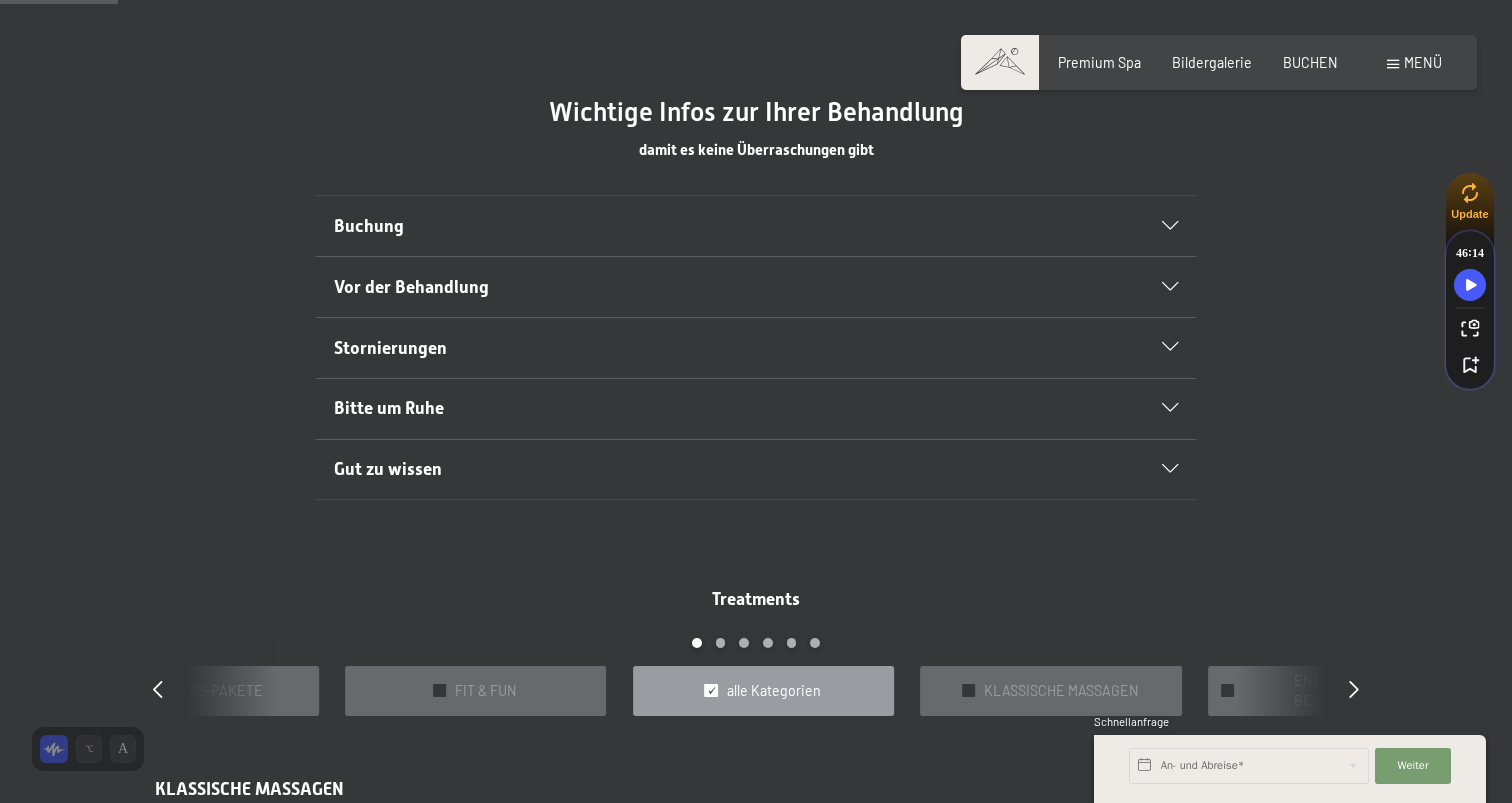 click on "Vor der Behandlung" at bounding box center [756, 287] 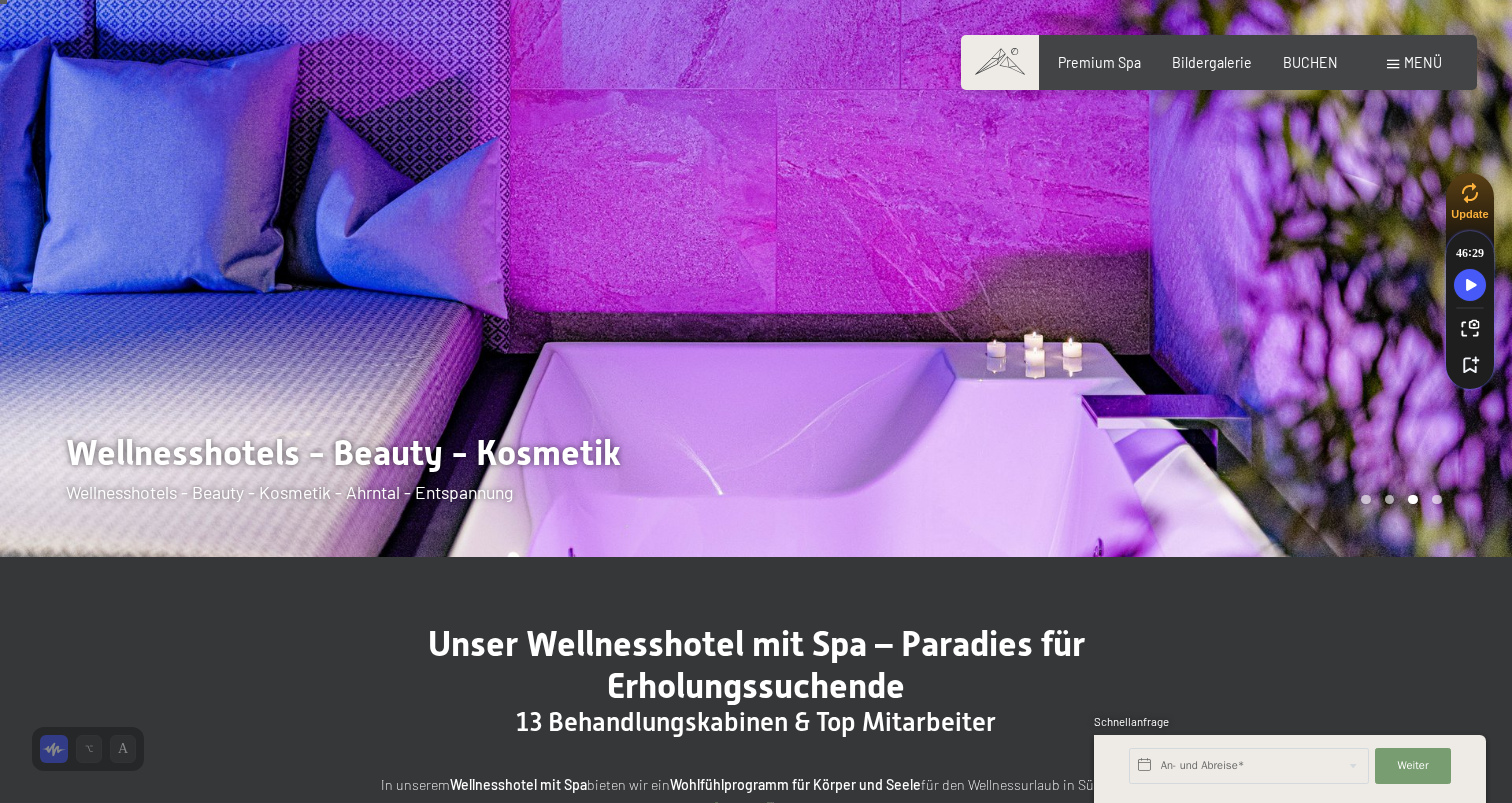 scroll, scrollTop: 0, scrollLeft: 0, axis: both 